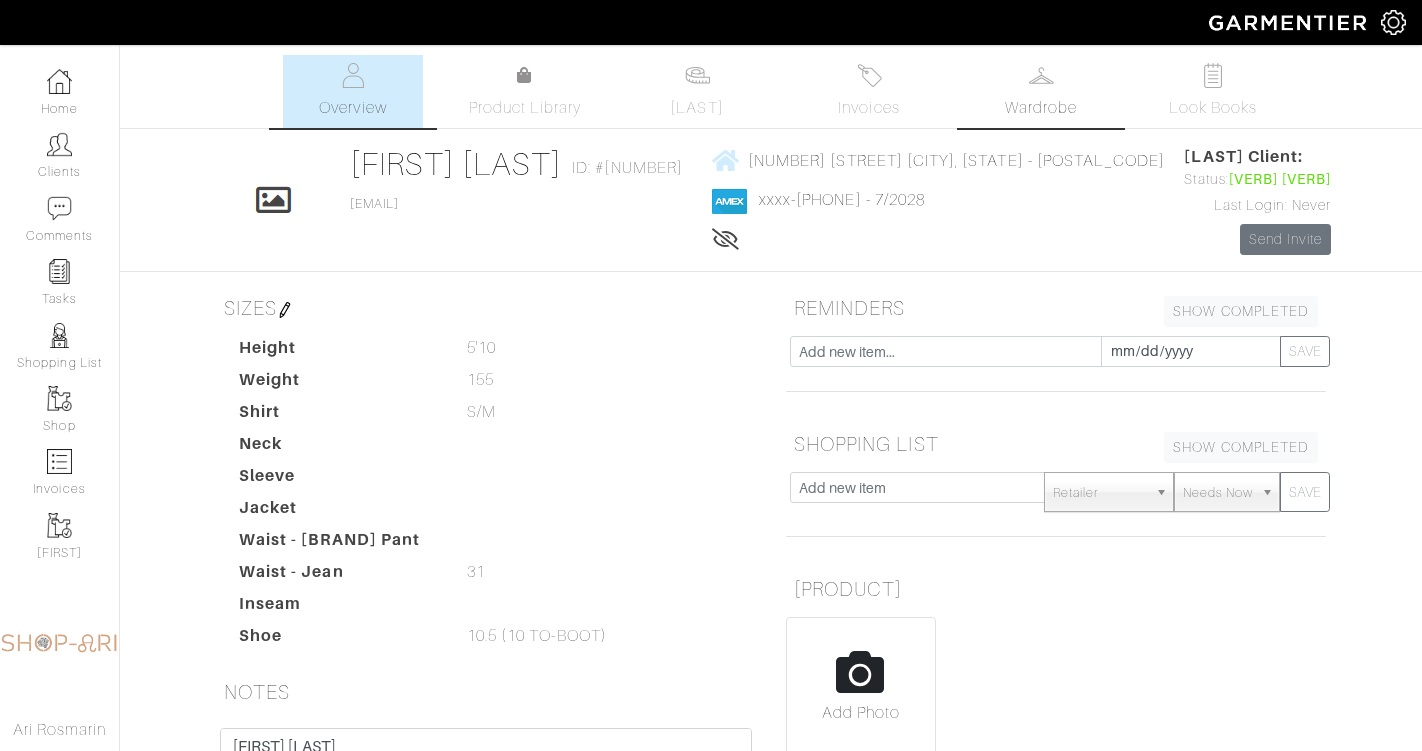 scroll, scrollTop: 0, scrollLeft: 0, axis: both 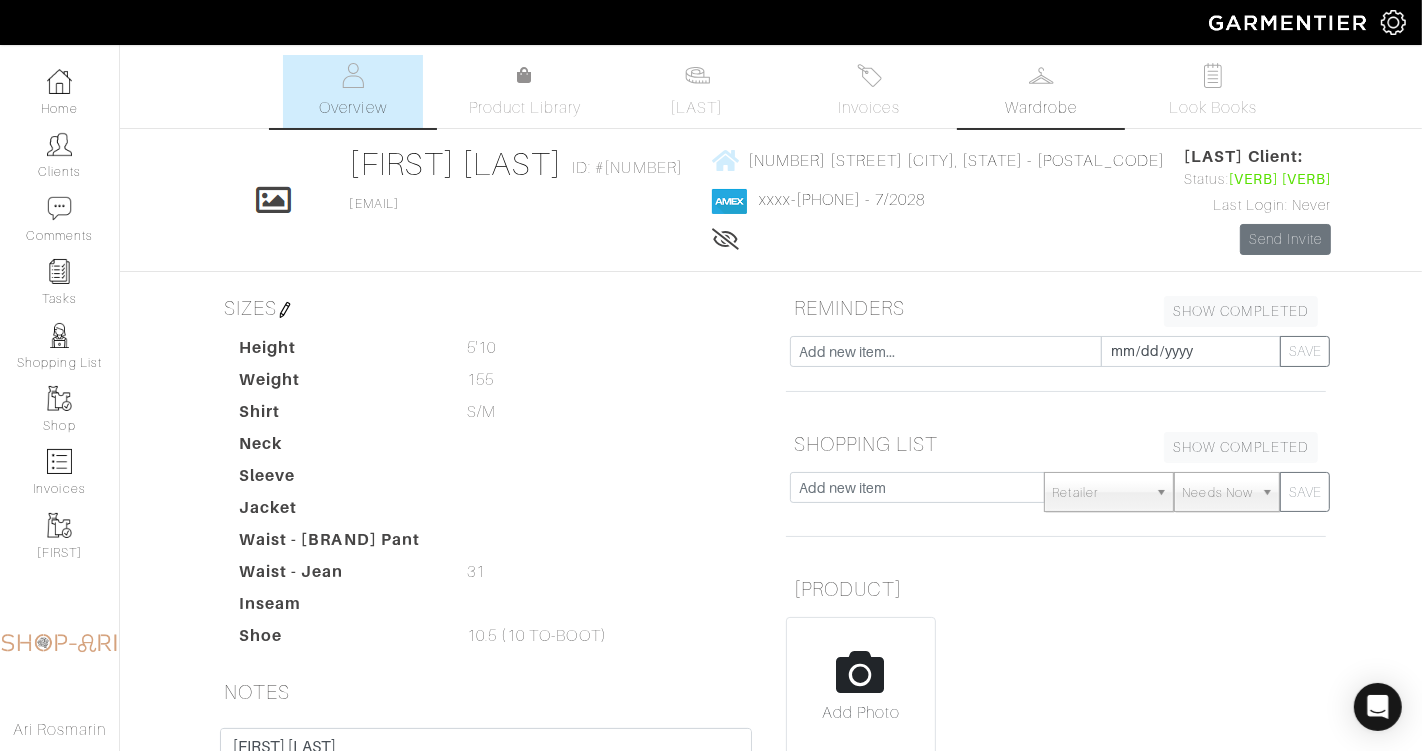 click on "Wardrobe" at bounding box center (1041, 91) 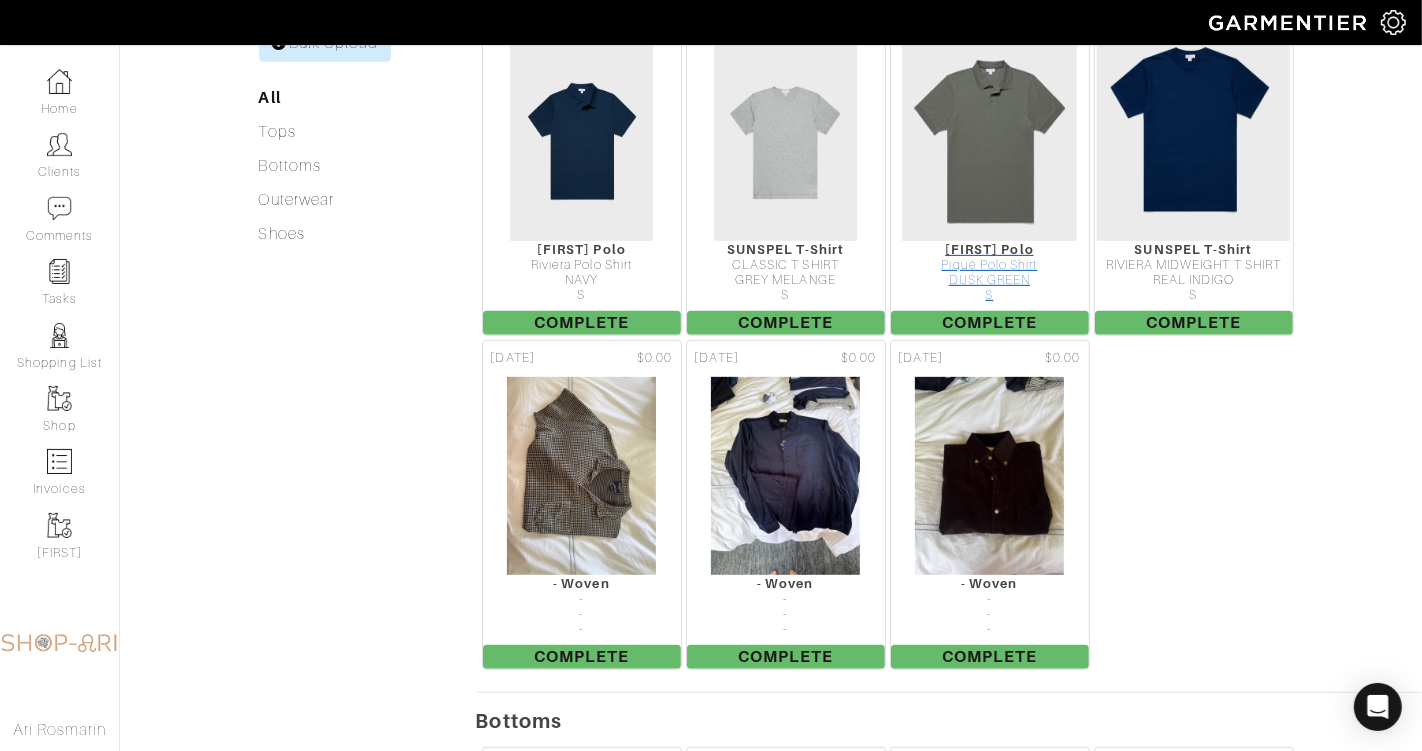 scroll, scrollTop: 677, scrollLeft: 0, axis: vertical 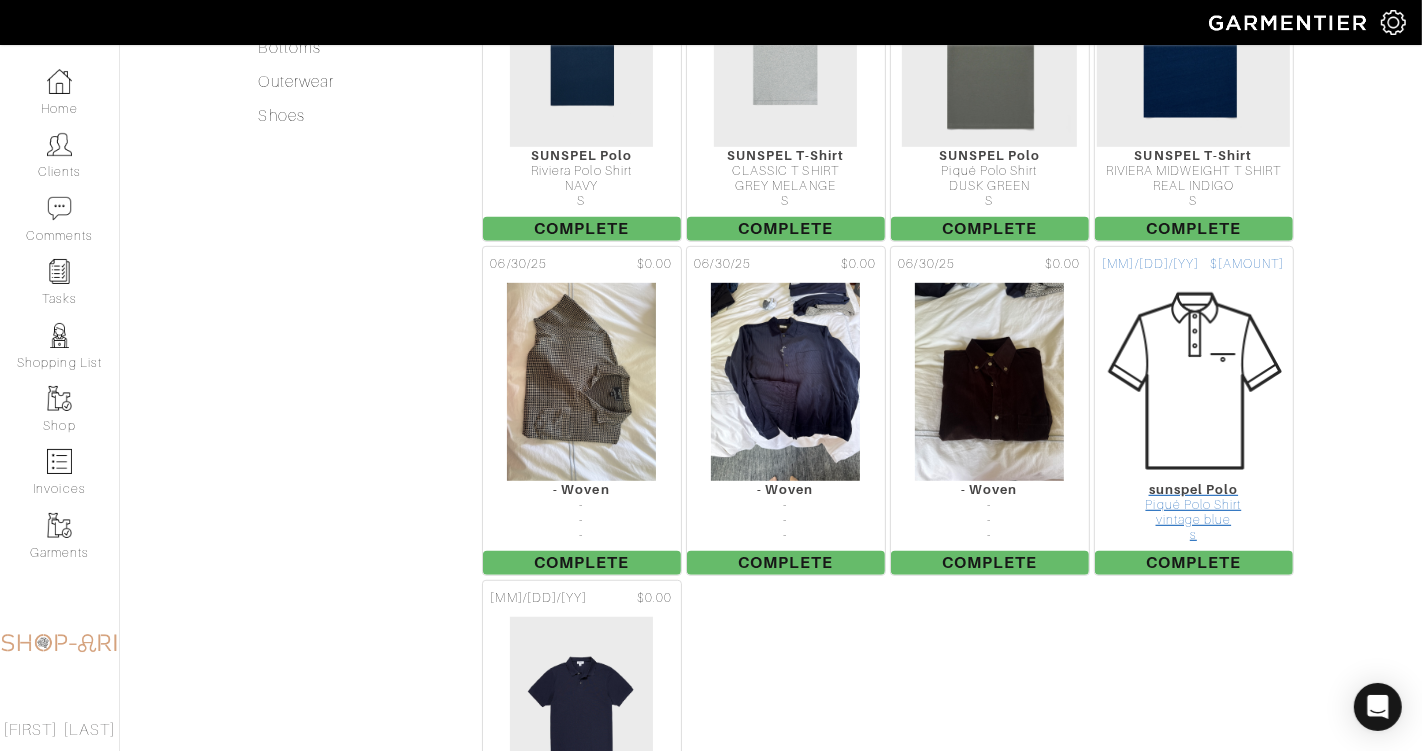 click at bounding box center (1194, 382) 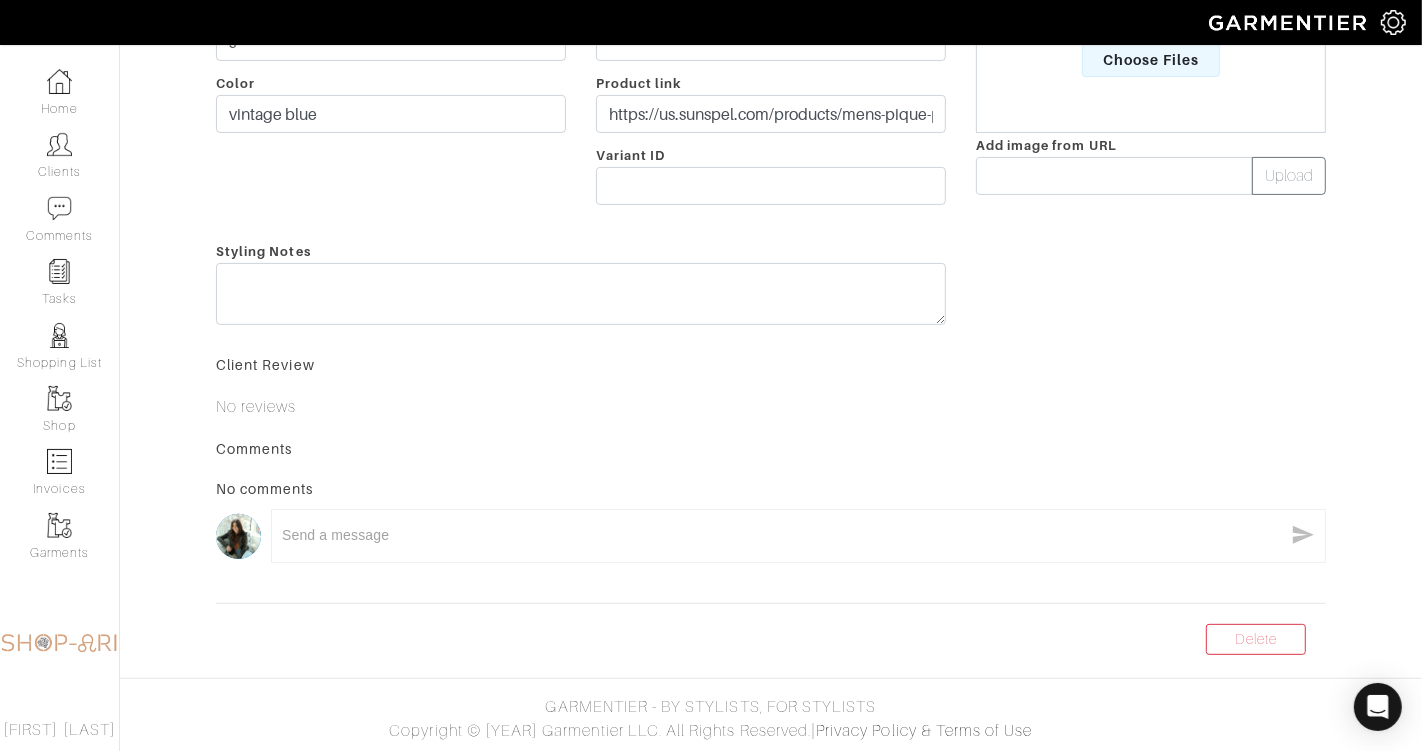 scroll, scrollTop: 0, scrollLeft: 0, axis: both 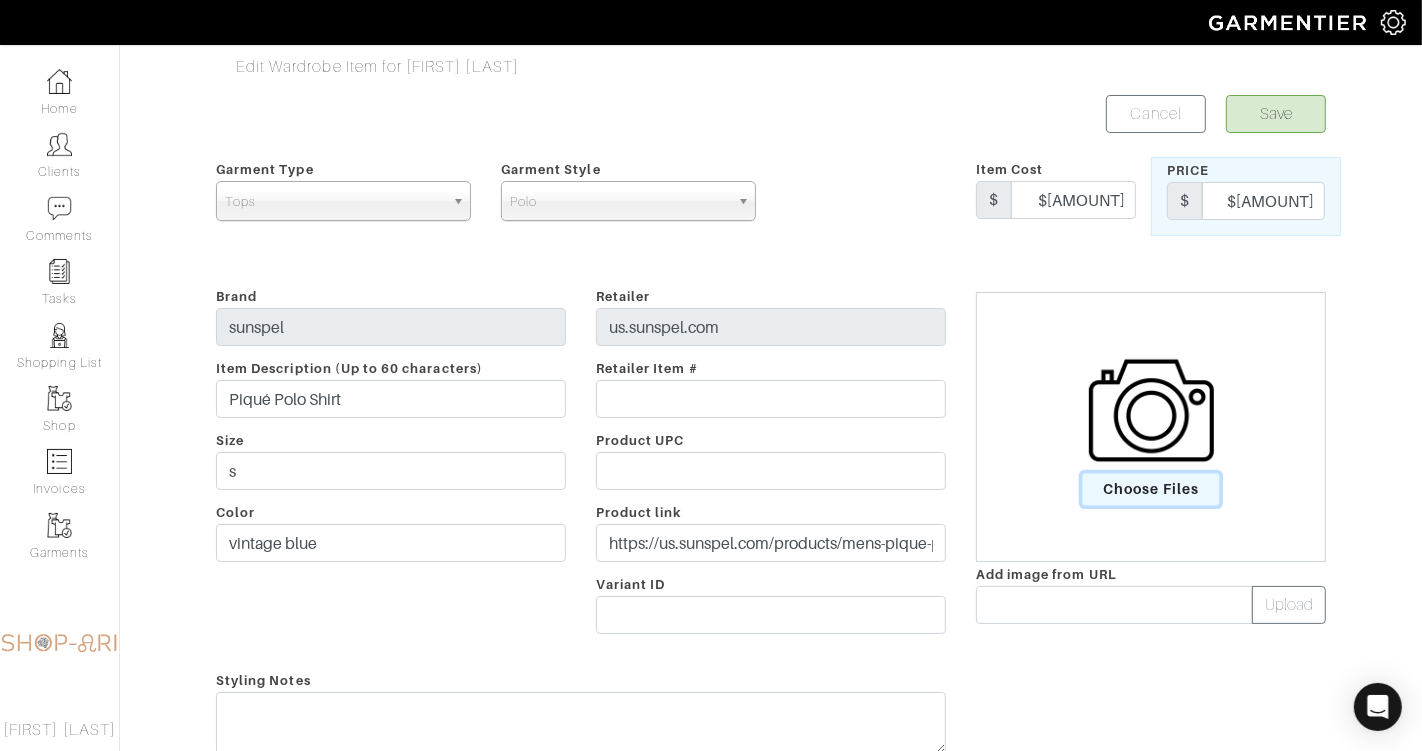 click on "Choose Files" at bounding box center [1151, 489] 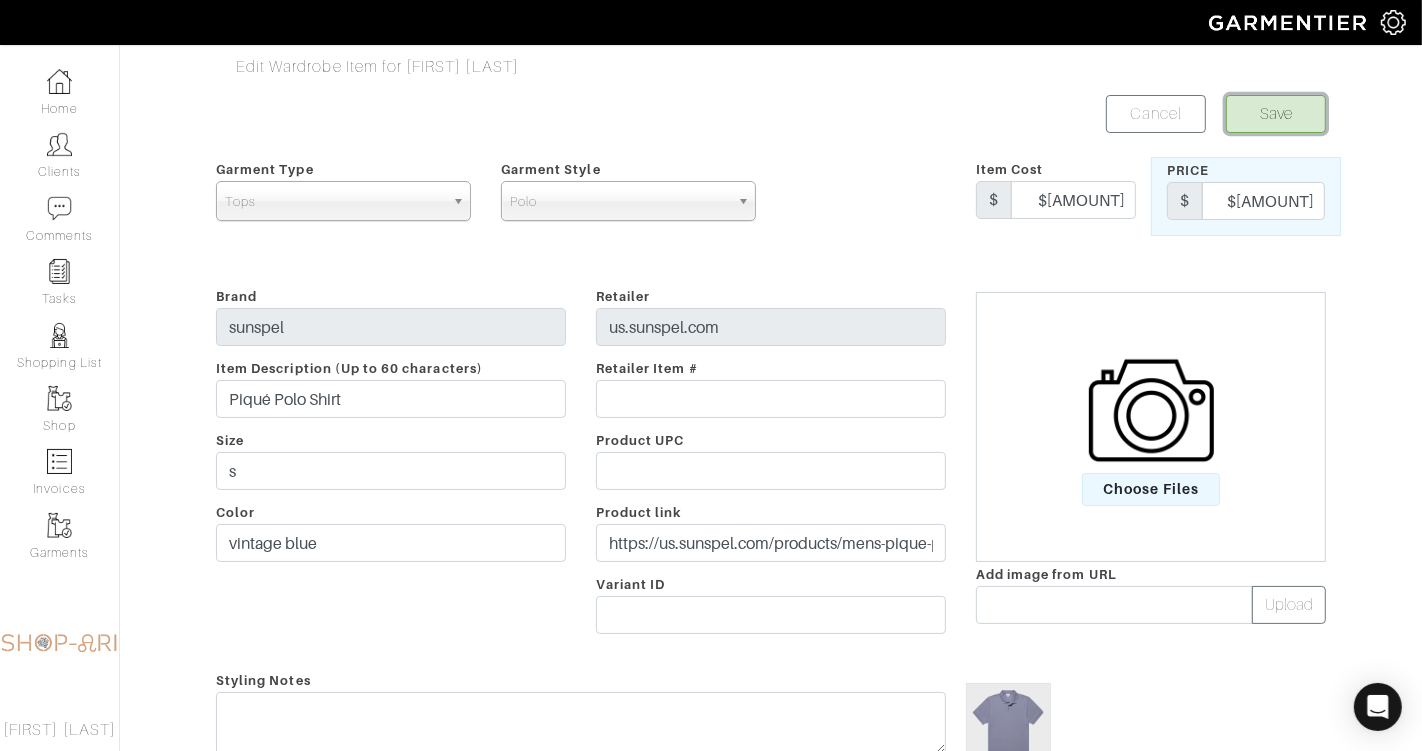 click on "Save" at bounding box center (1276, 114) 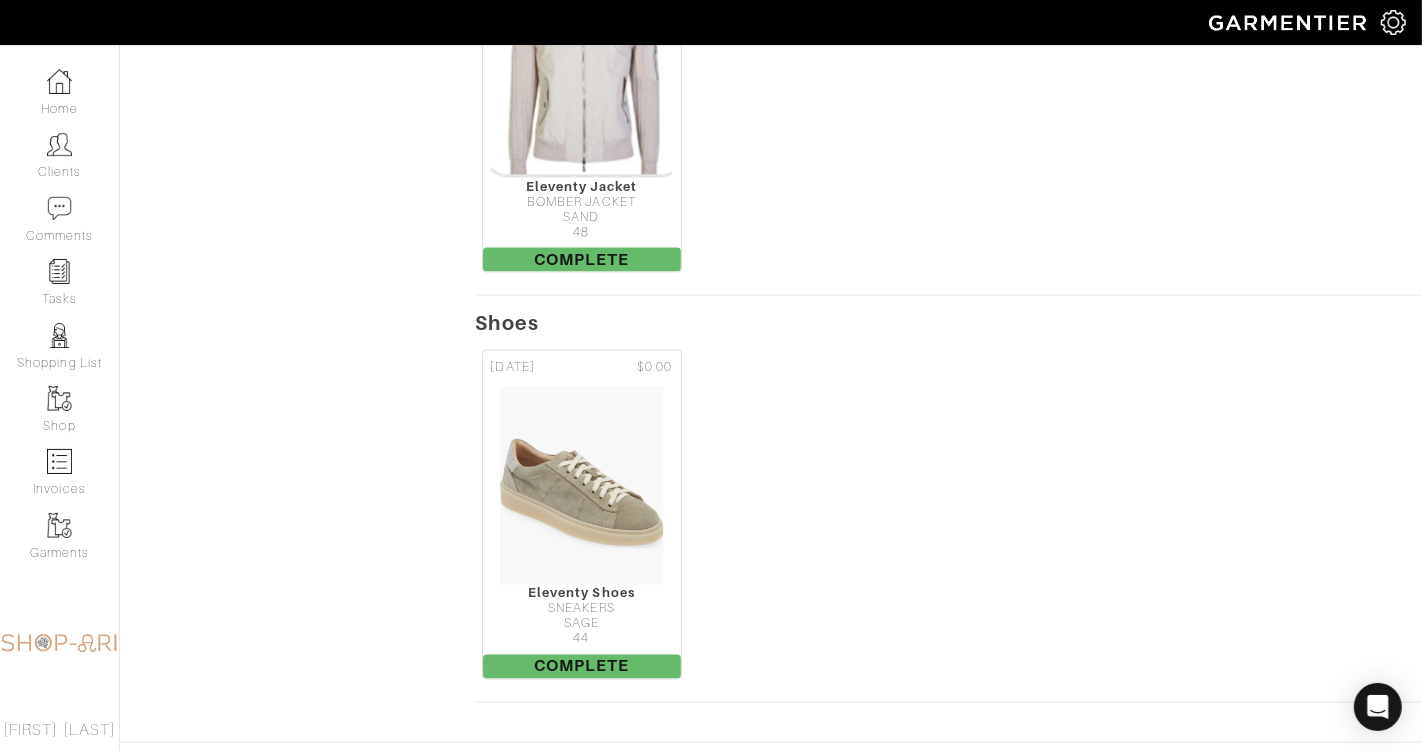 scroll, scrollTop: 2955, scrollLeft: 0, axis: vertical 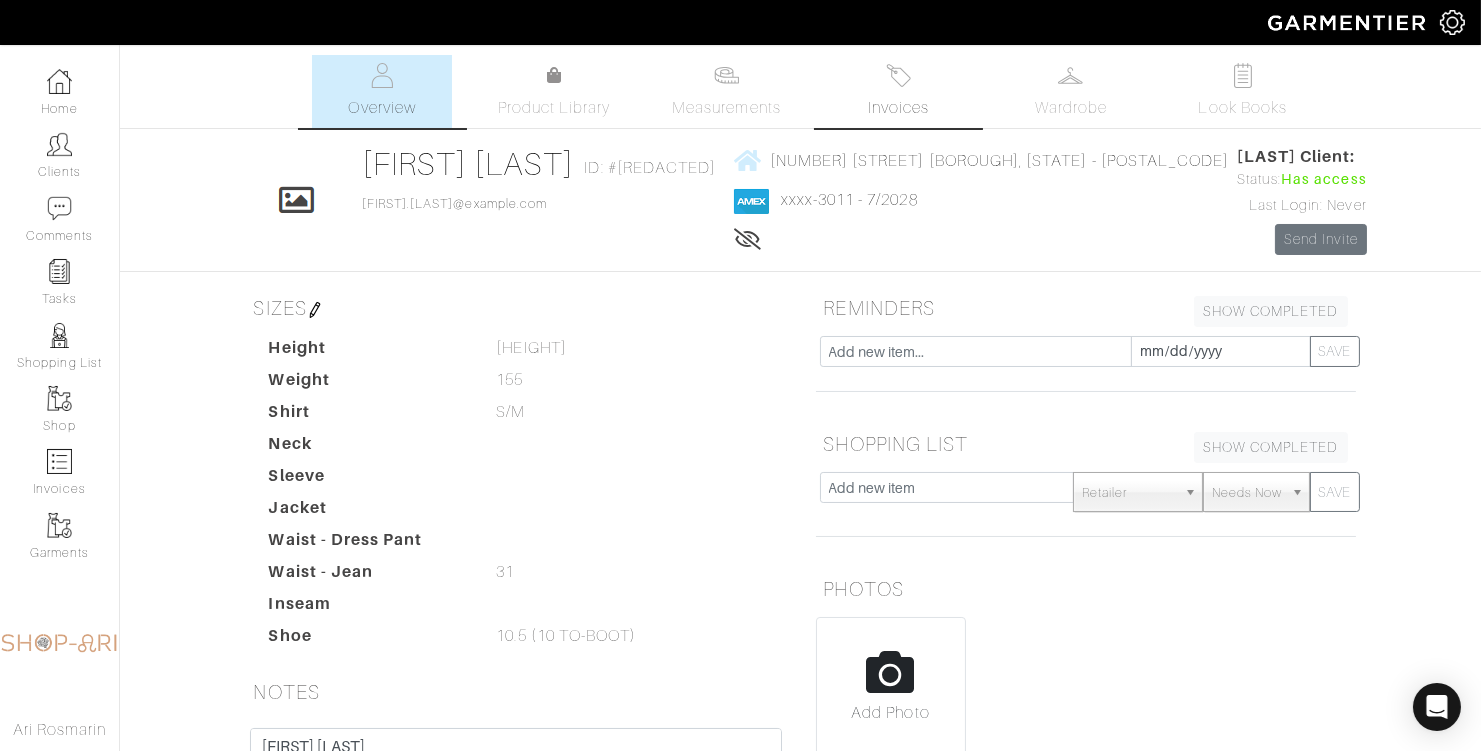 click on "Invoices" at bounding box center [899, 91] 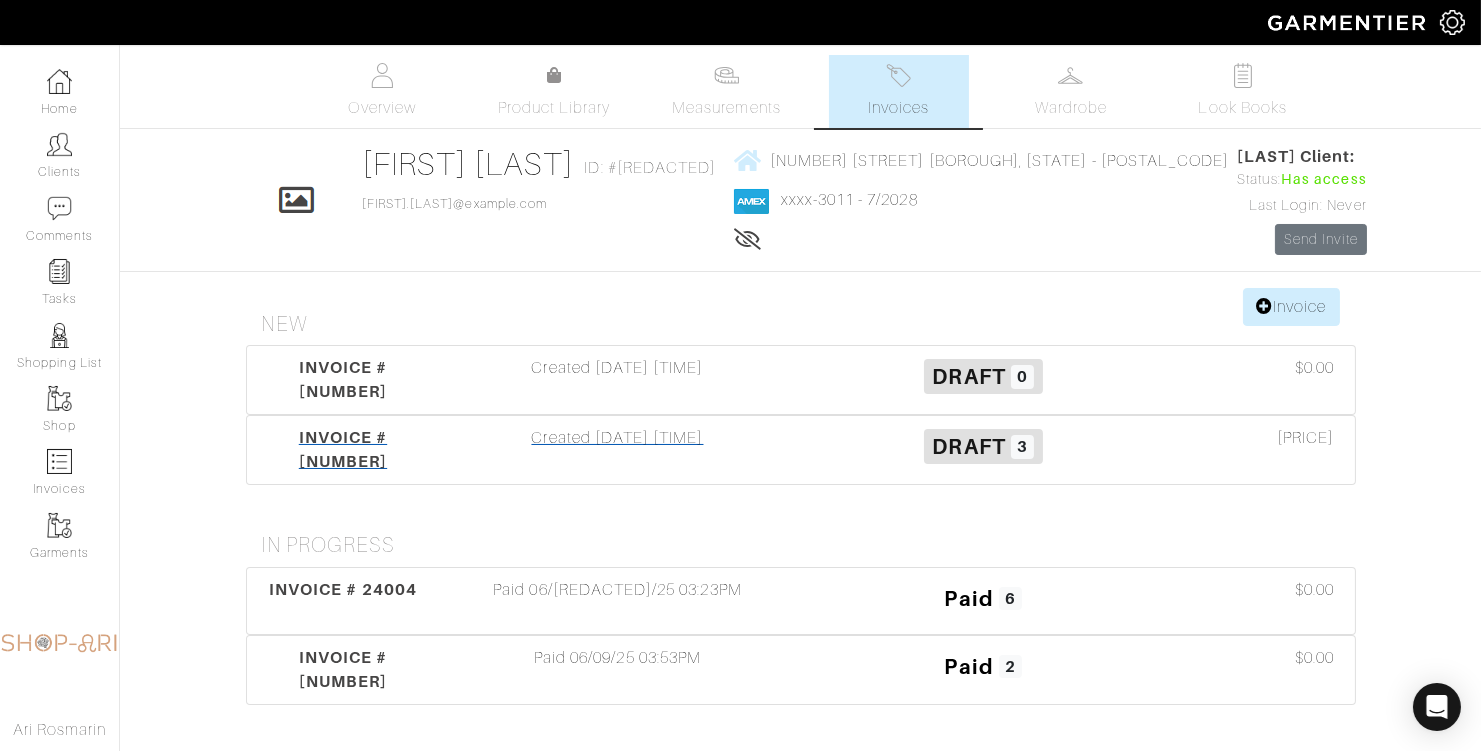 click on "Draft
3" at bounding box center (984, 445) 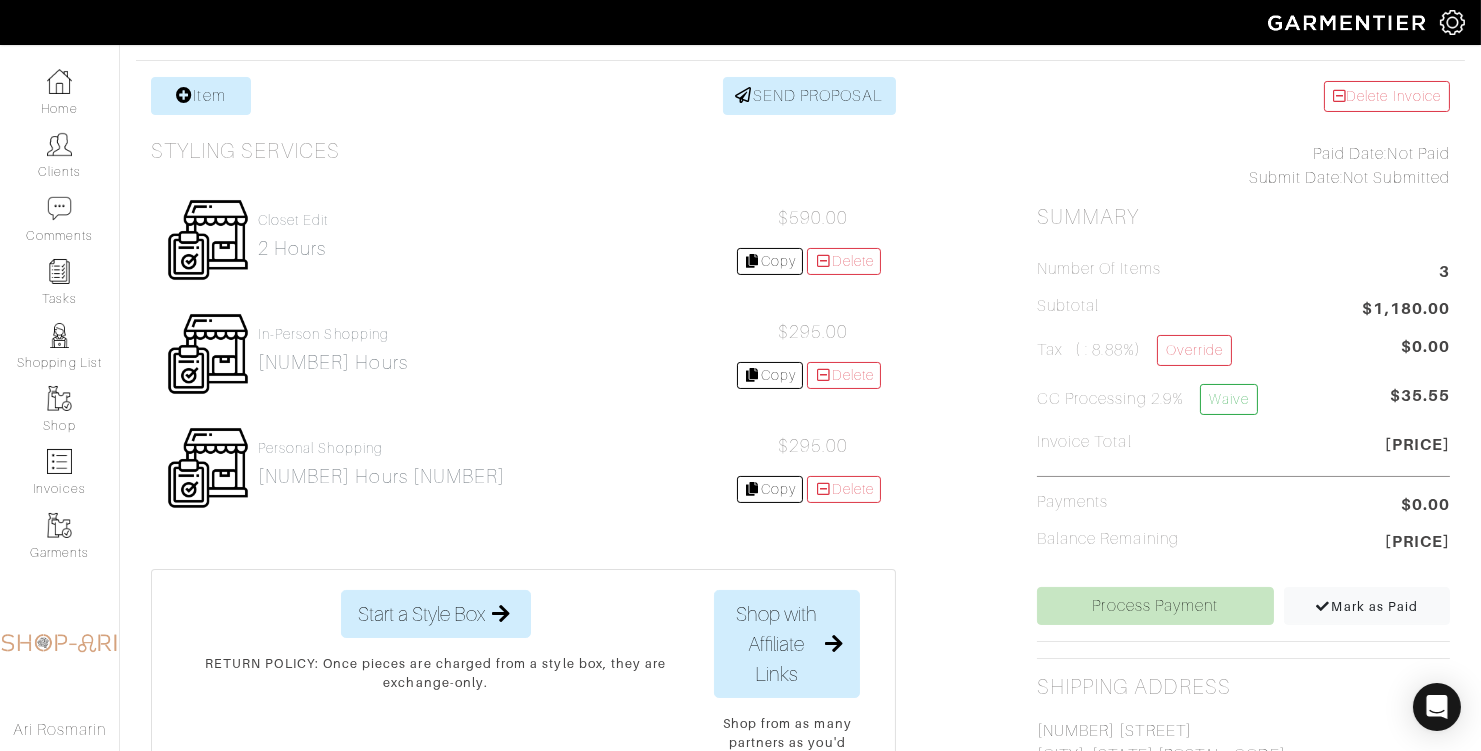 scroll, scrollTop: 0, scrollLeft: 0, axis: both 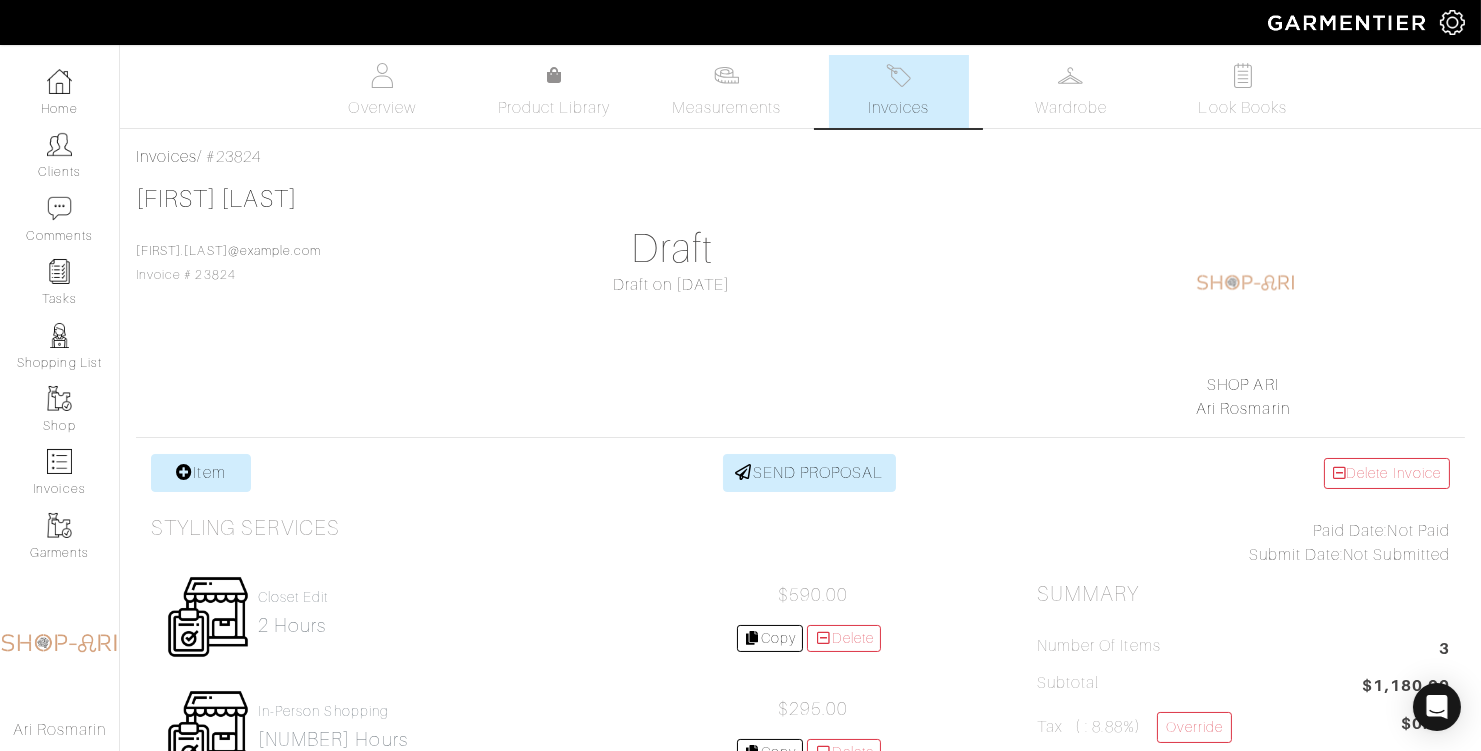 click on "Invoices" at bounding box center (899, 91) 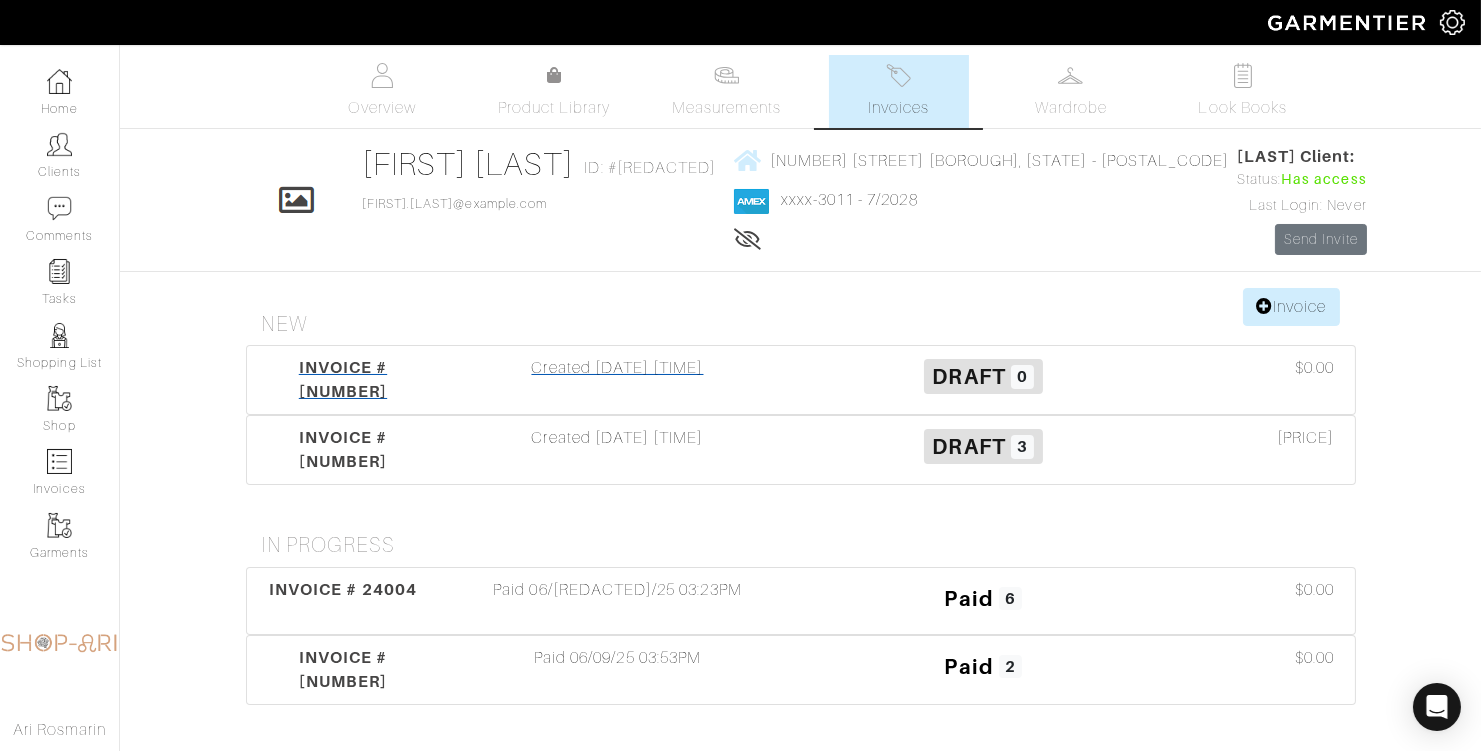 scroll, scrollTop: 305, scrollLeft: 0, axis: vertical 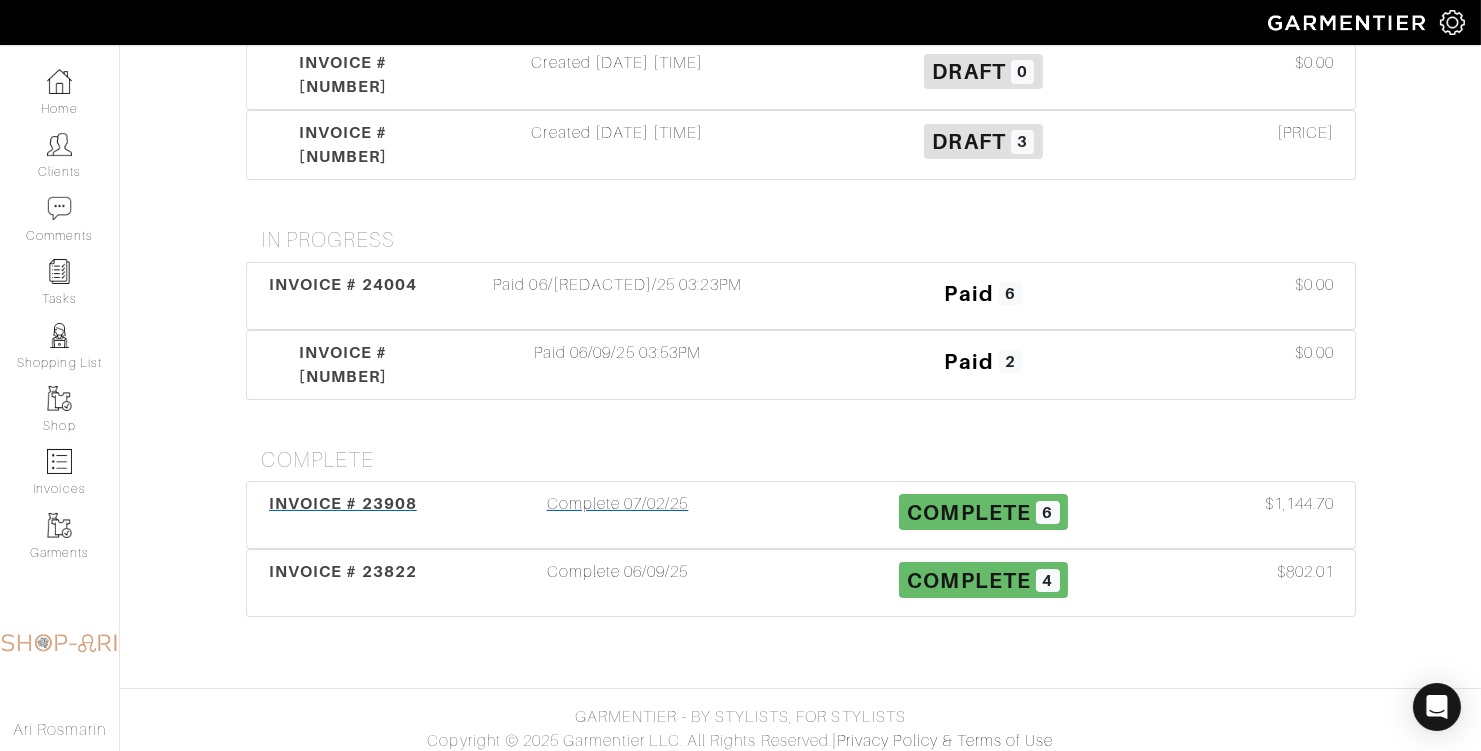click on "Complete 07/02/25" at bounding box center (618, 515) 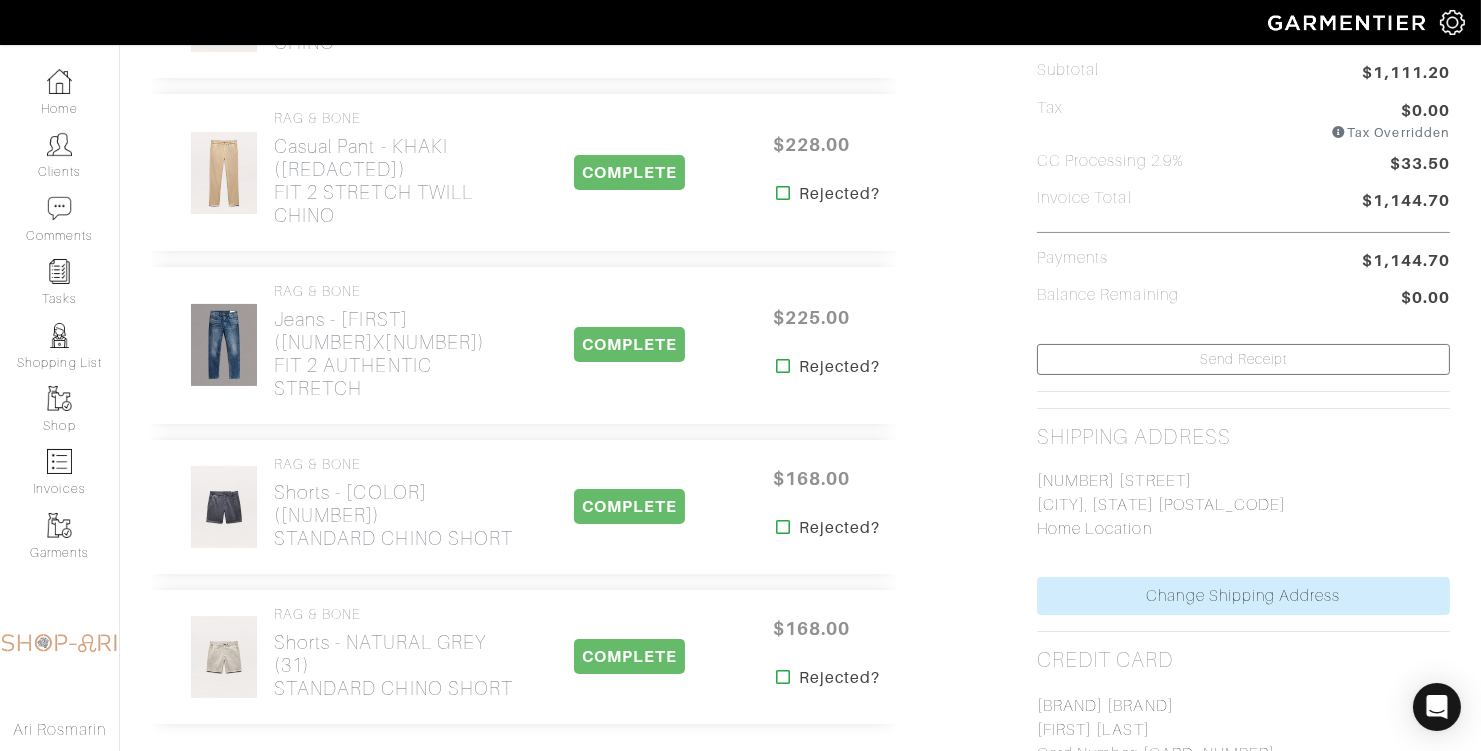 scroll, scrollTop: 644, scrollLeft: 0, axis: vertical 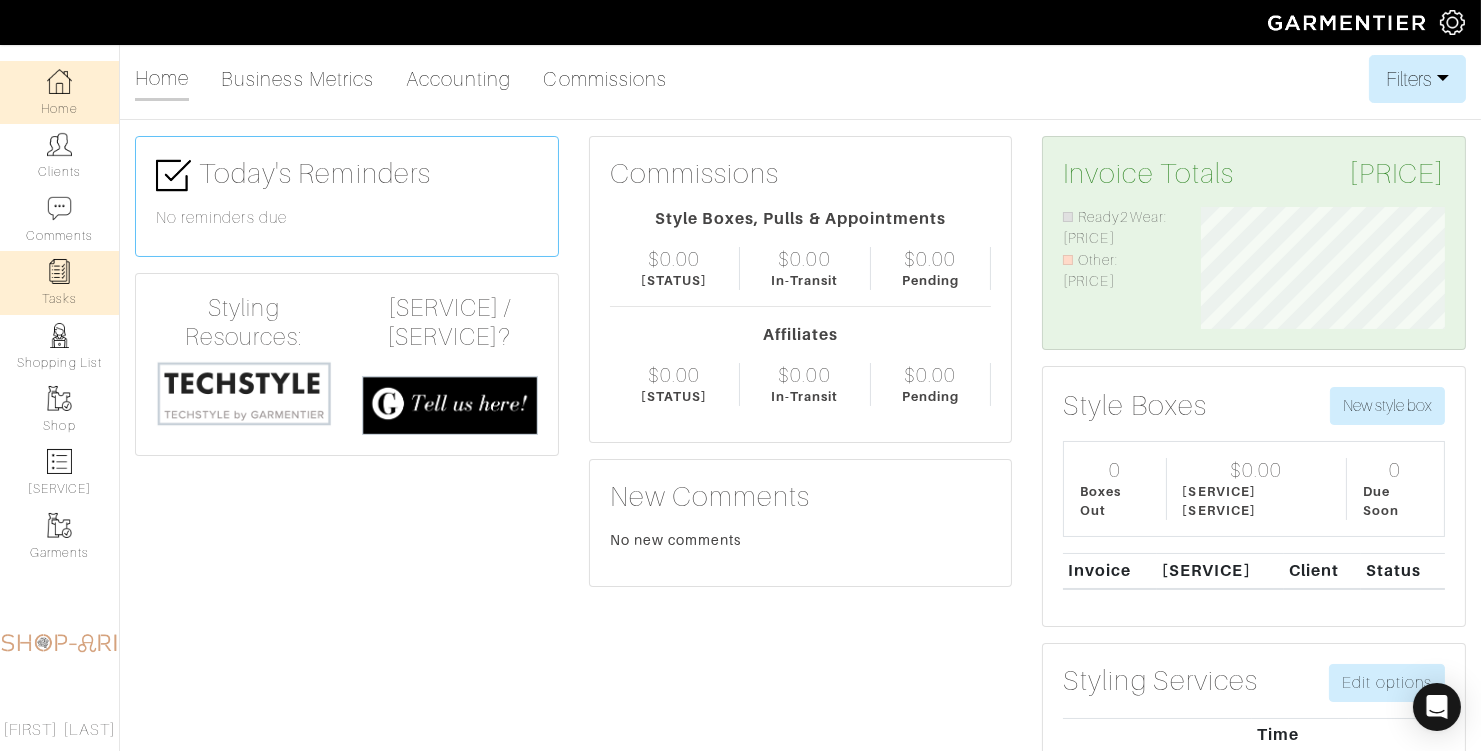 click on "Tasks" at bounding box center [59, 282] 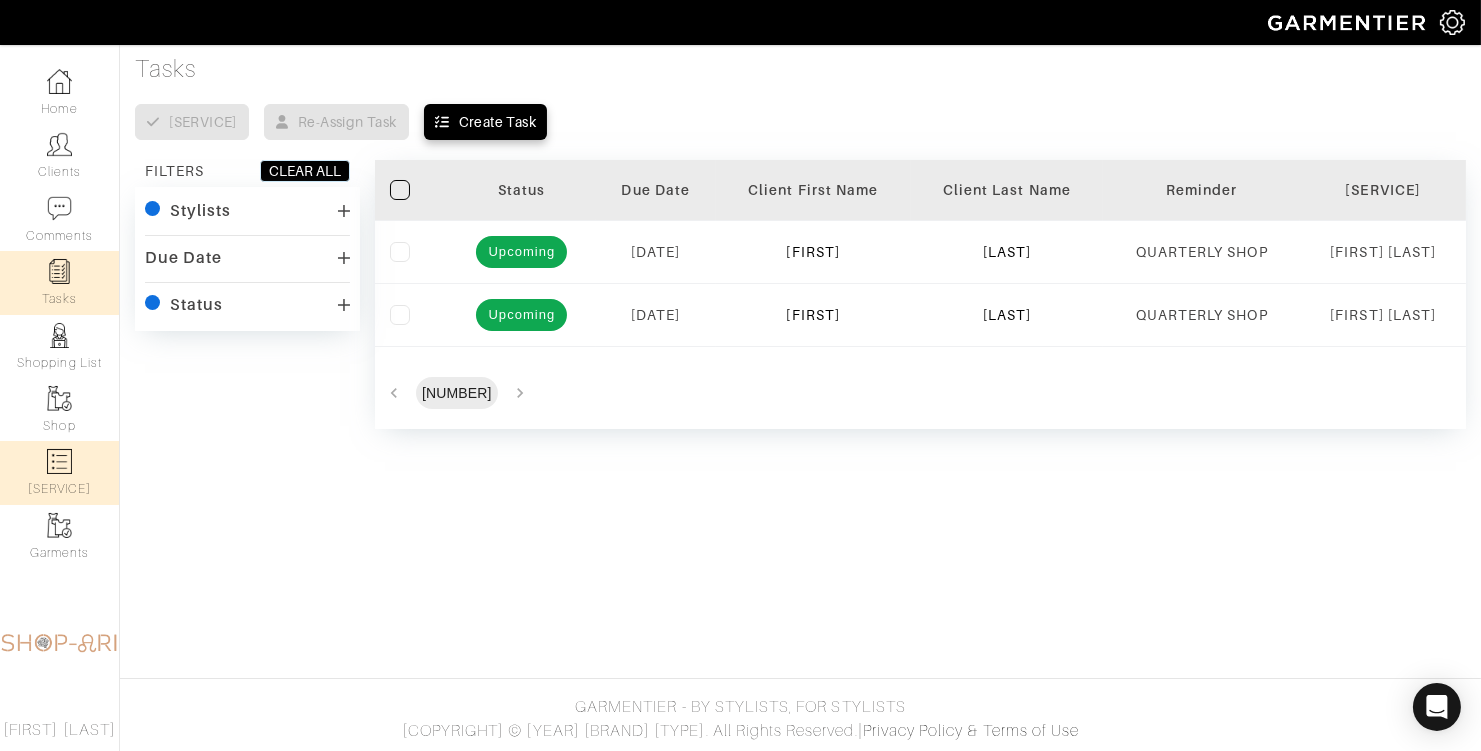 click on "Invoices" at bounding box center (59, 472) 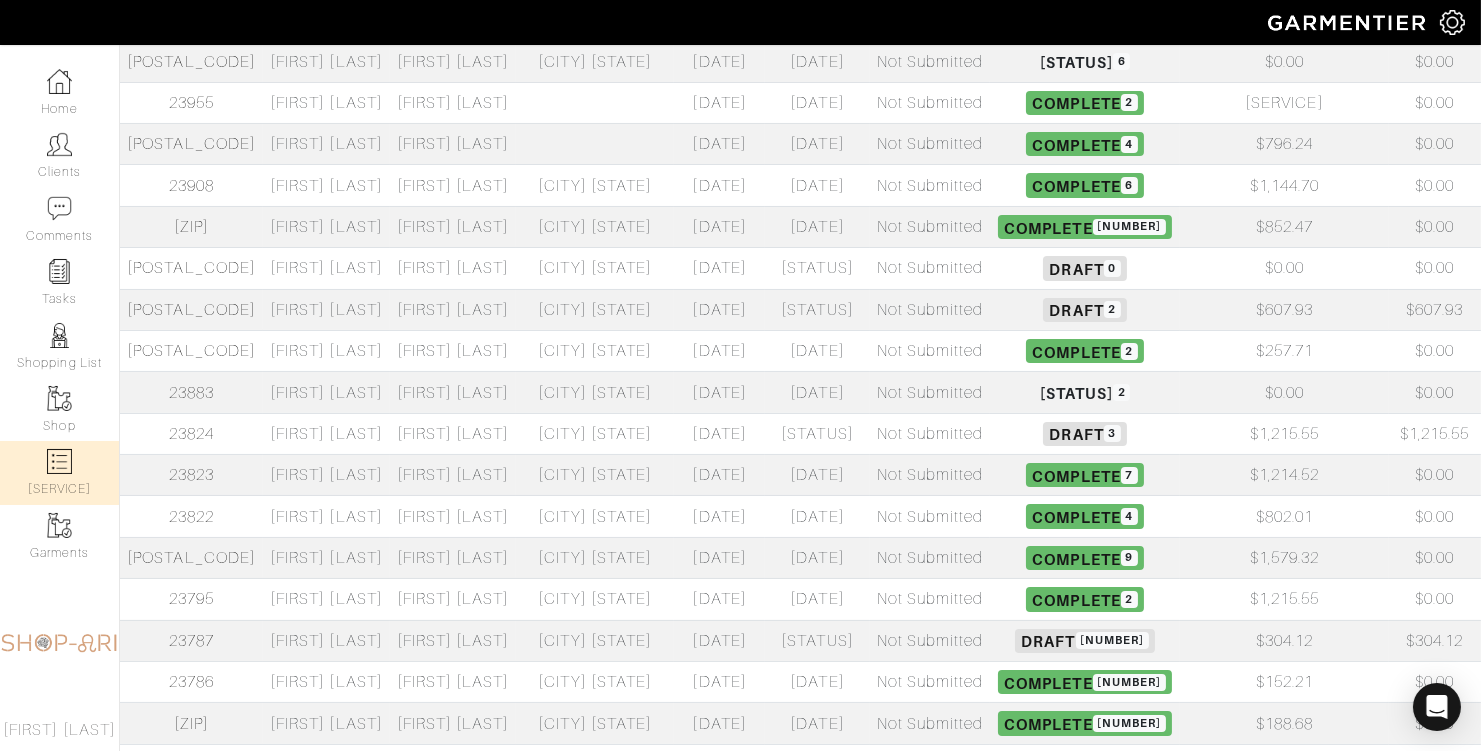 scroll, scrollTop: 788, scrollLeft: 0, axis: vertical 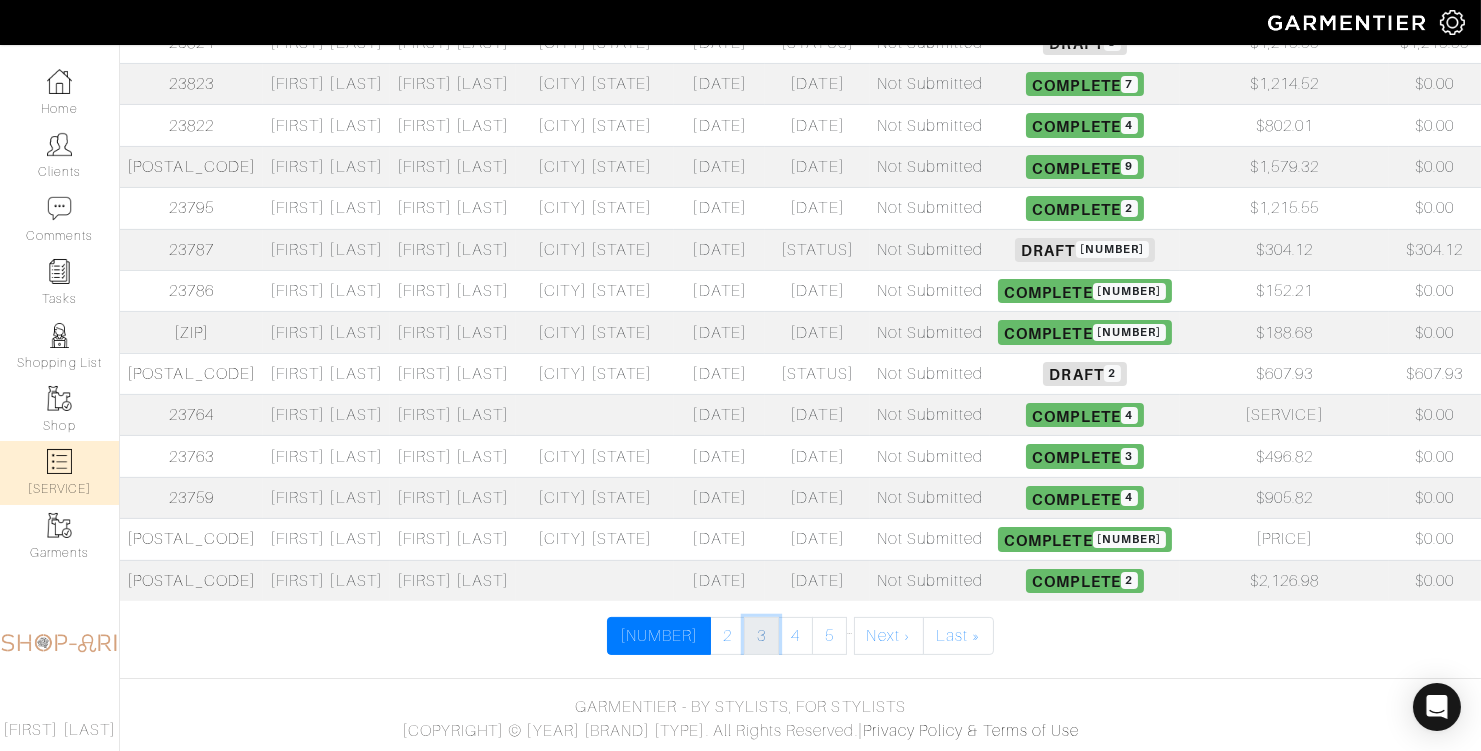 click on "3" at bounding box center [761, 636] 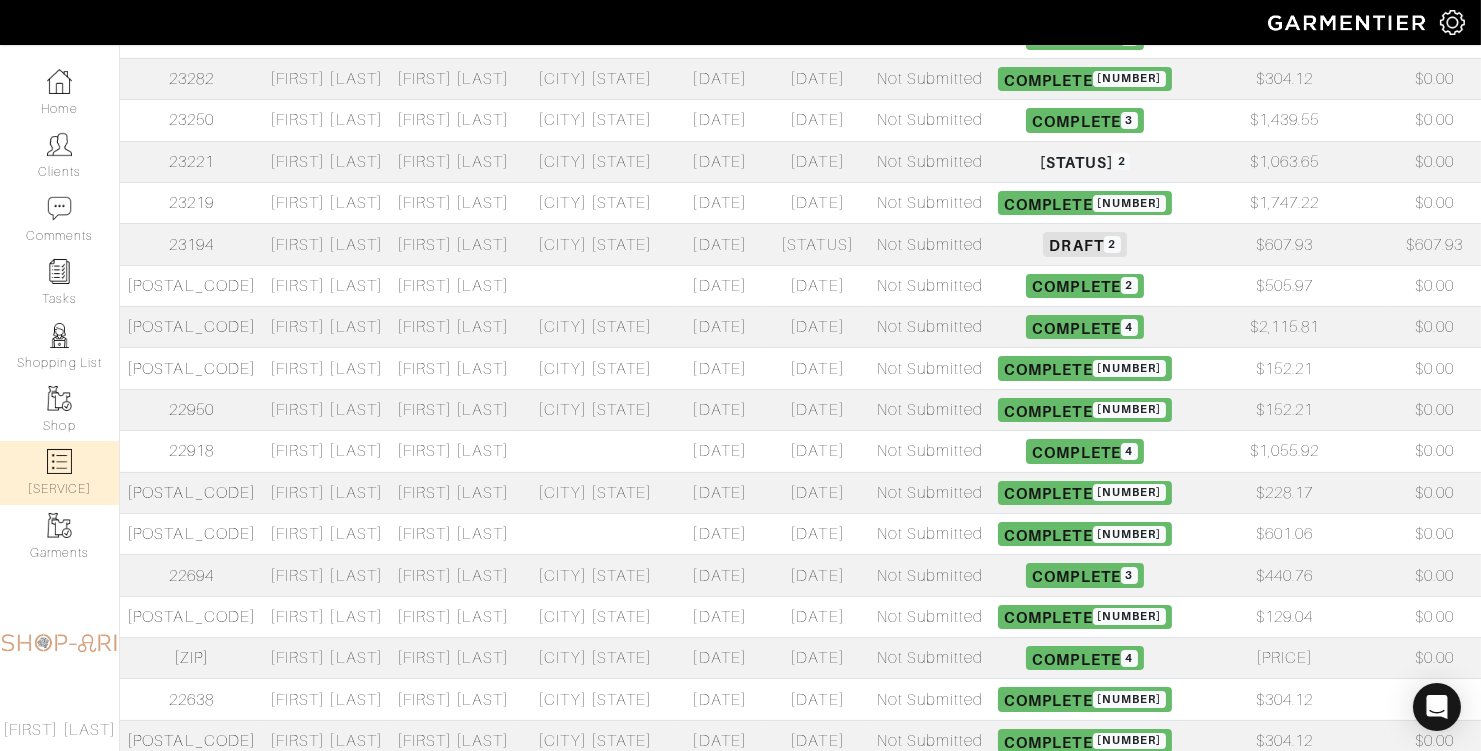 scroll, scrollTop: 788, scrollLeft: 0, axis: vertical 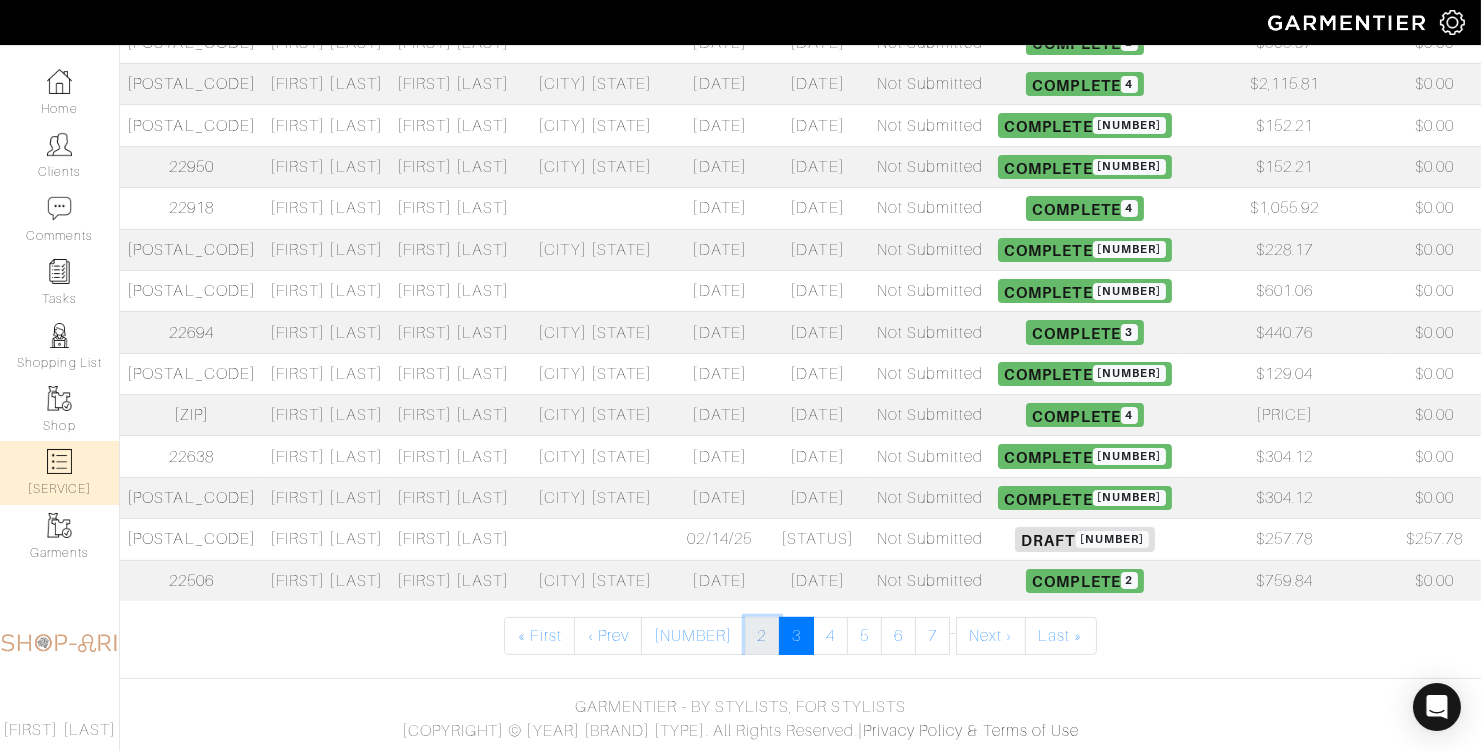 click on "2" at bounding box center [608, 636] 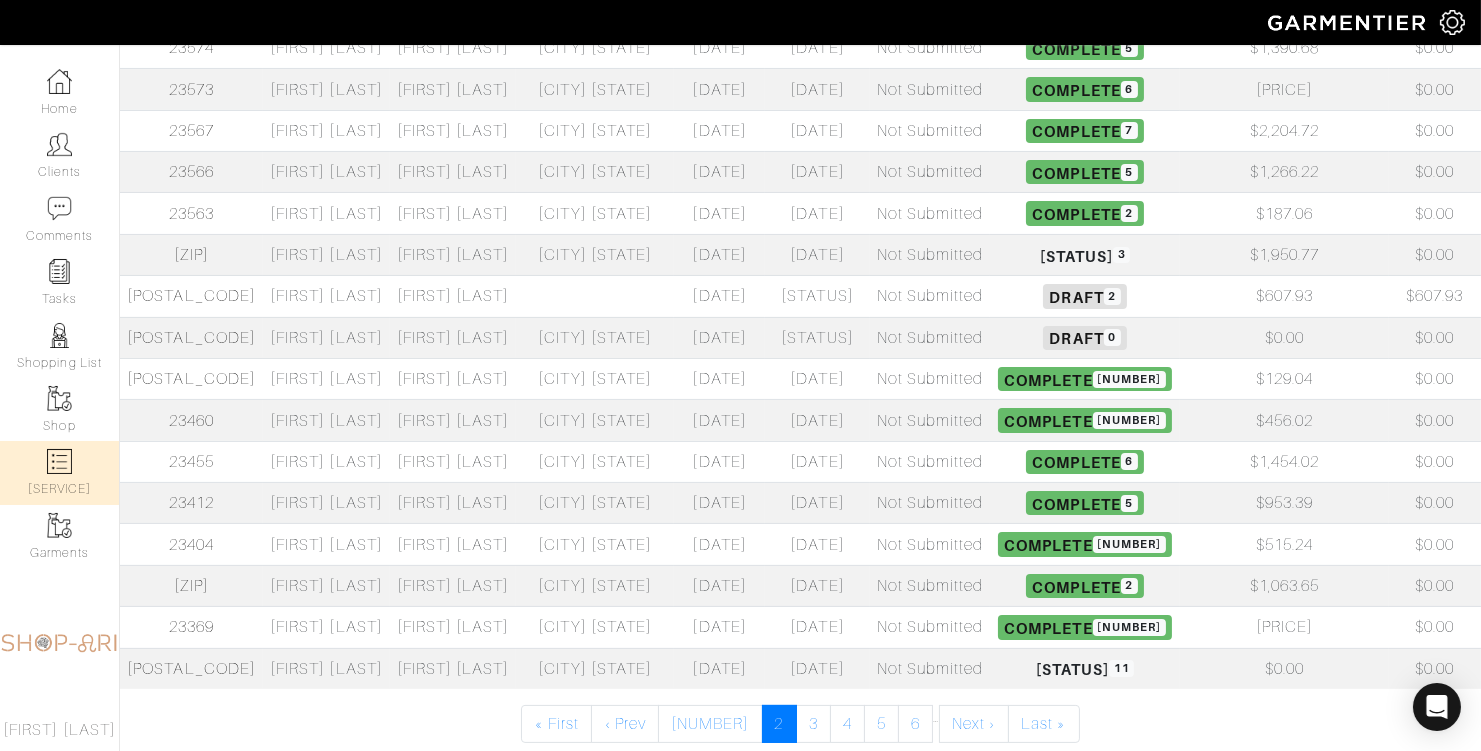scroll, scrollTop: 788, scrollLeft: 0, axis: vertical 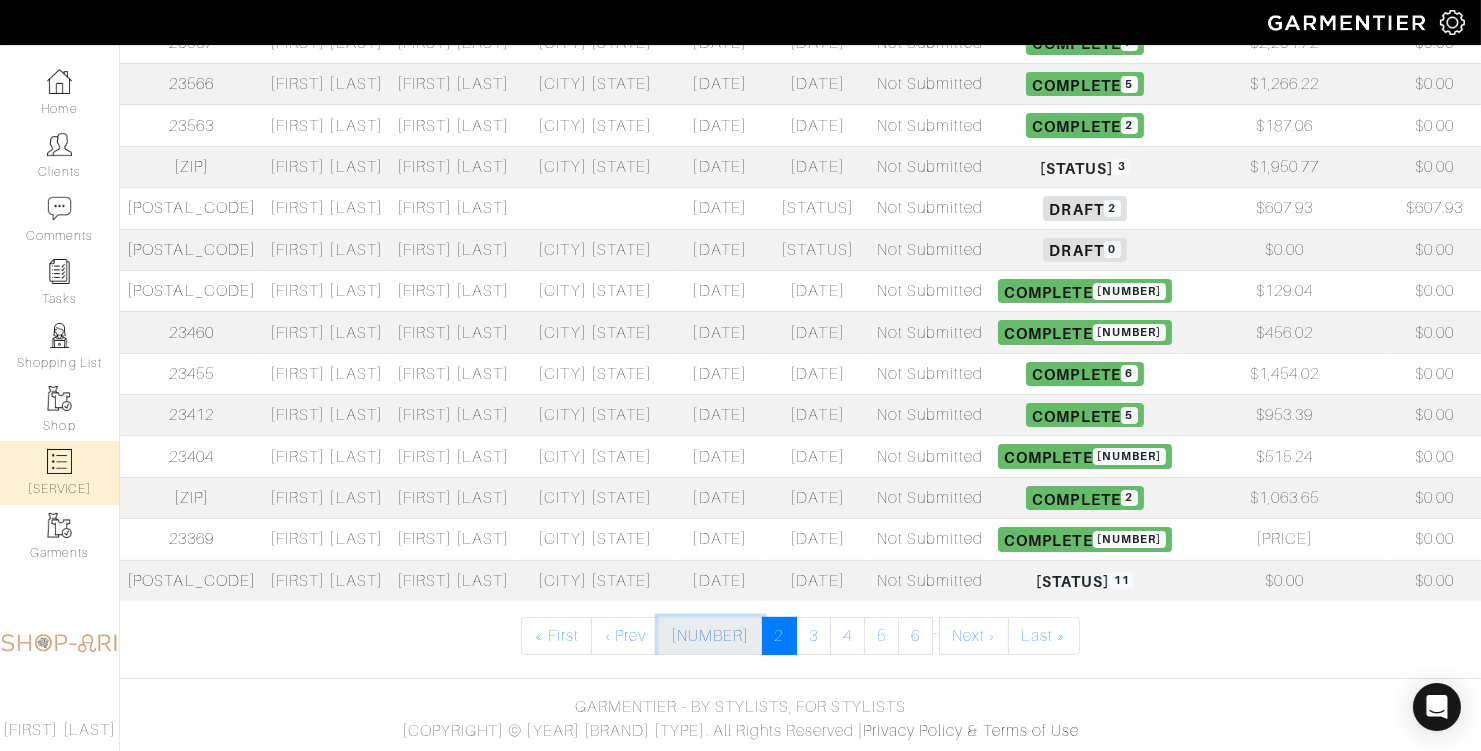 click on "1" at bounding box center [556, 636] 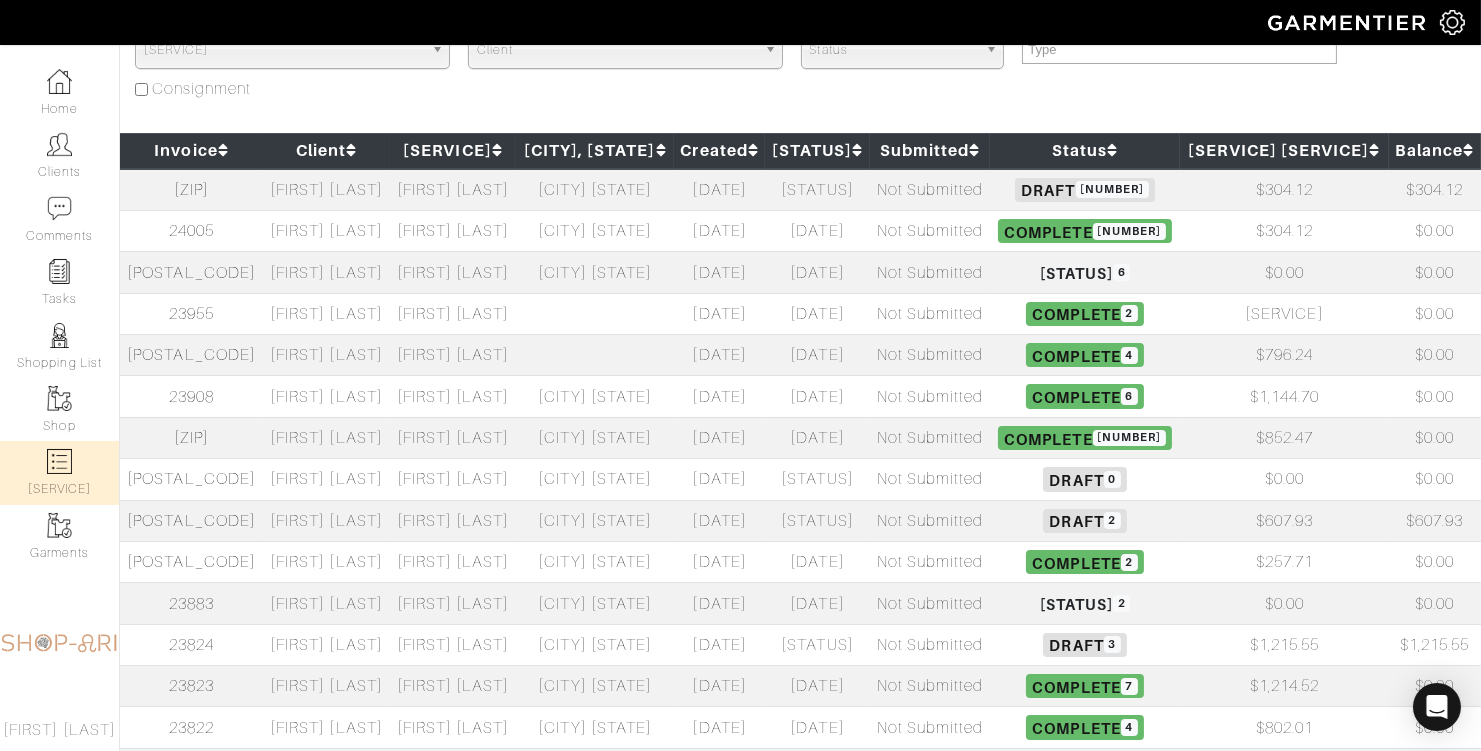 scroll, scrollTop: 187, scrollLeft: 0, axis: vertical 